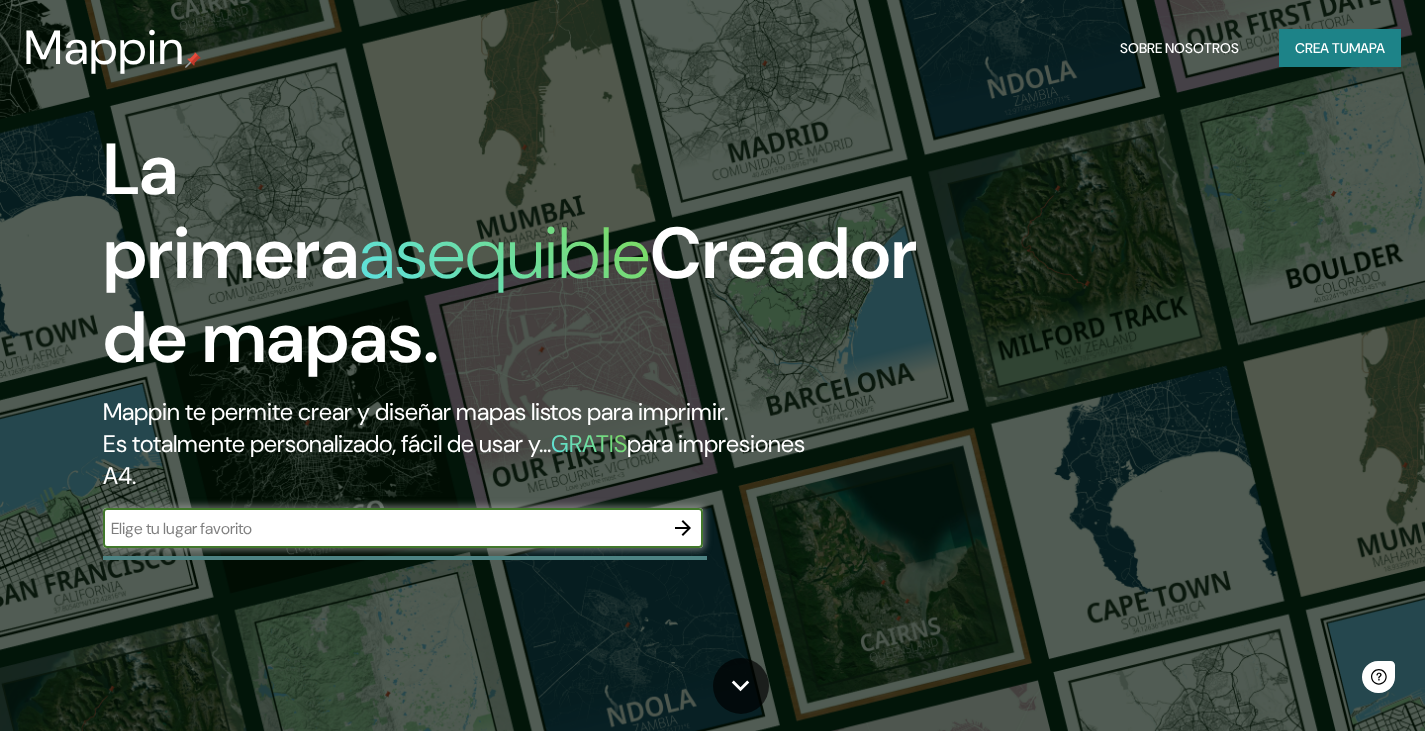 scroll, scrollTop: 0, scrollLeft: 0, axis: both 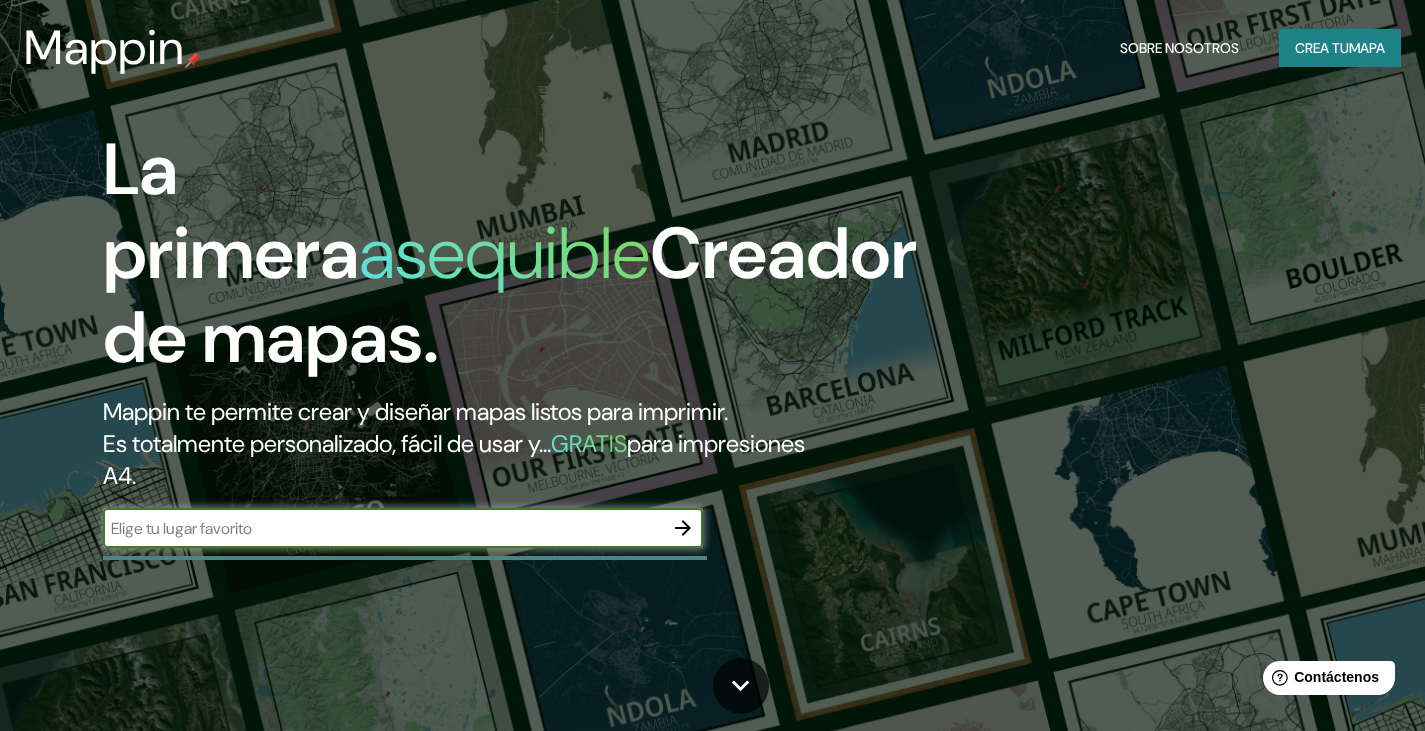 click at bounding box center (383, 528) 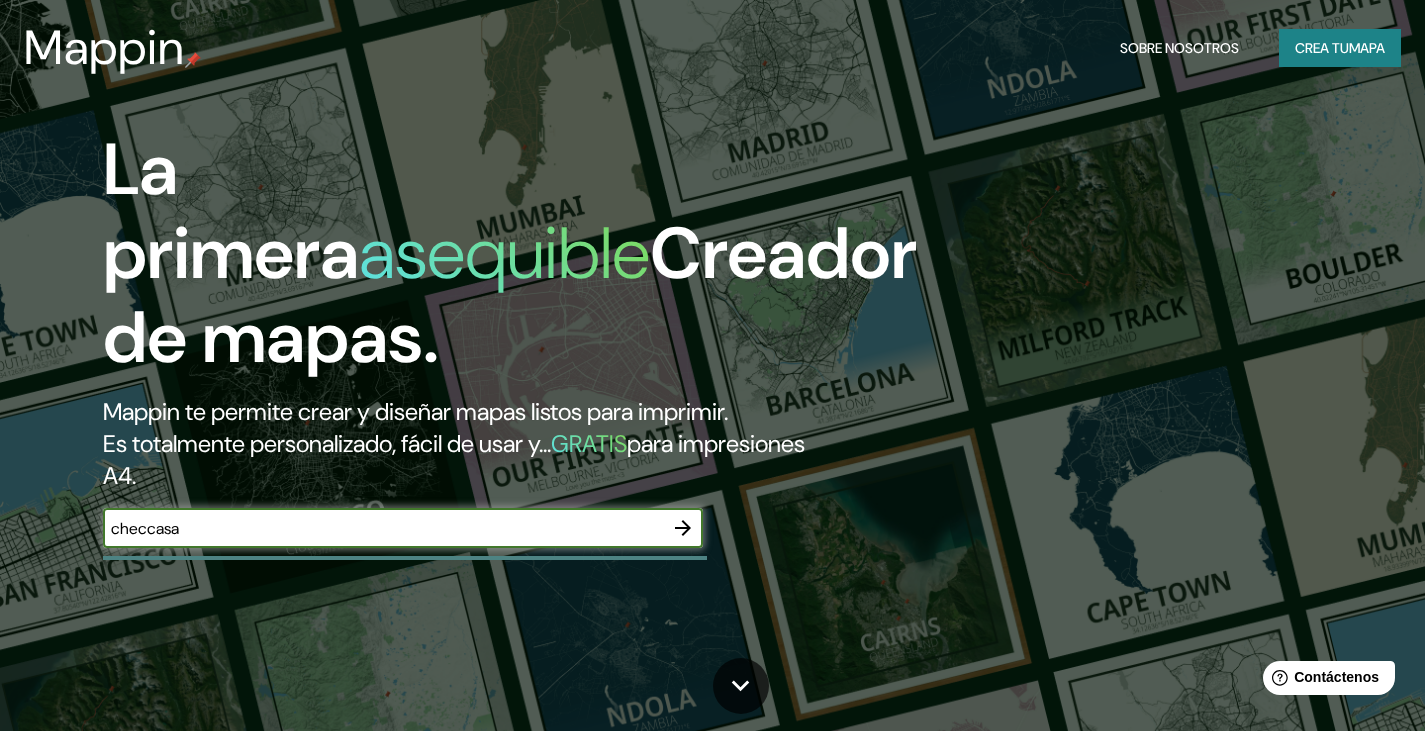 type on "checcasa" 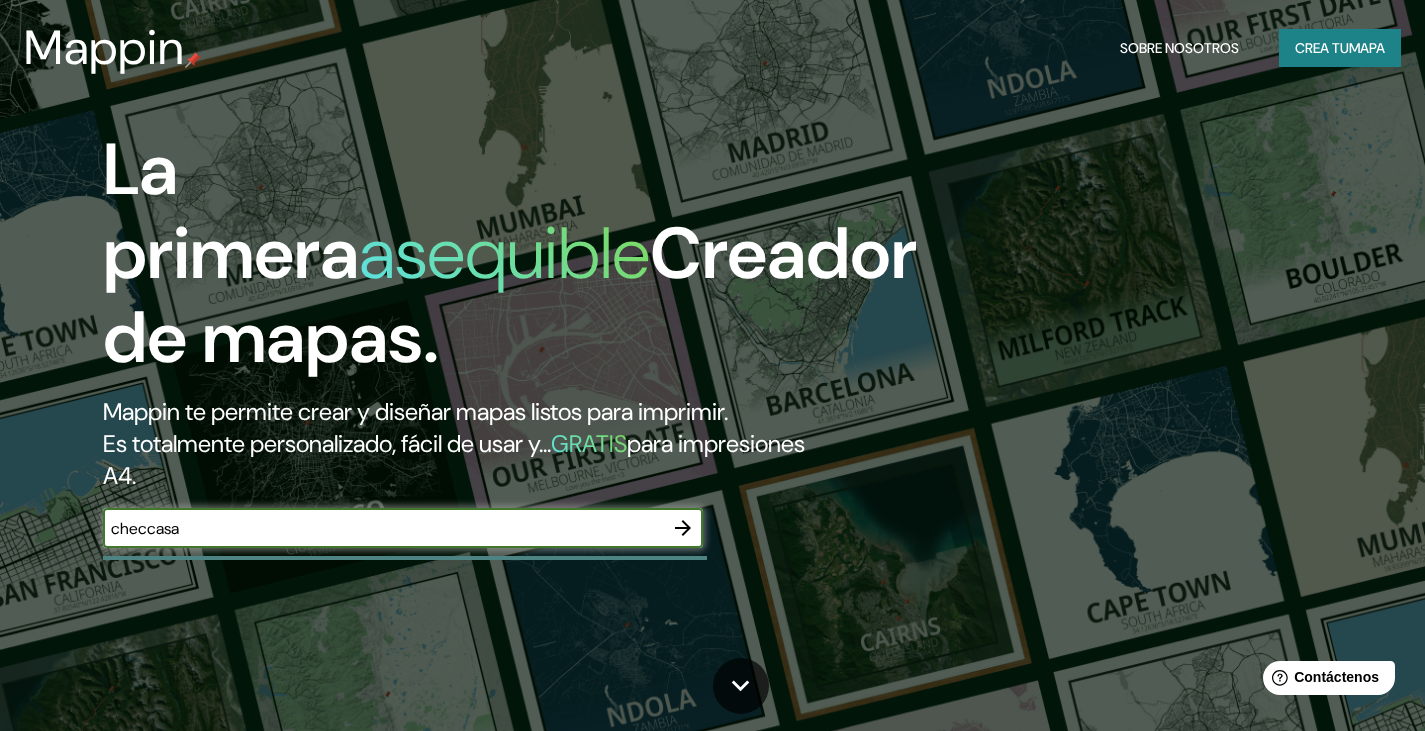 click 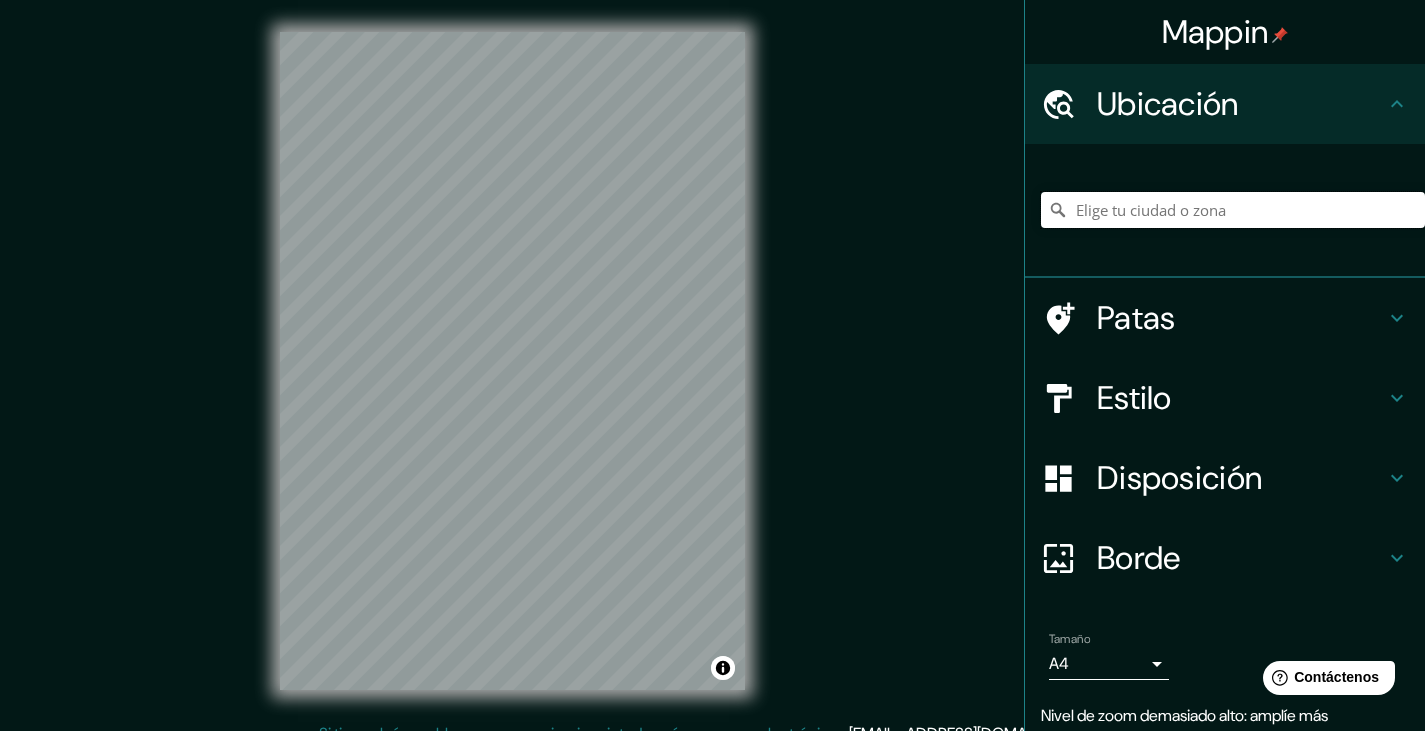 click at bounding box center (1233, 210) 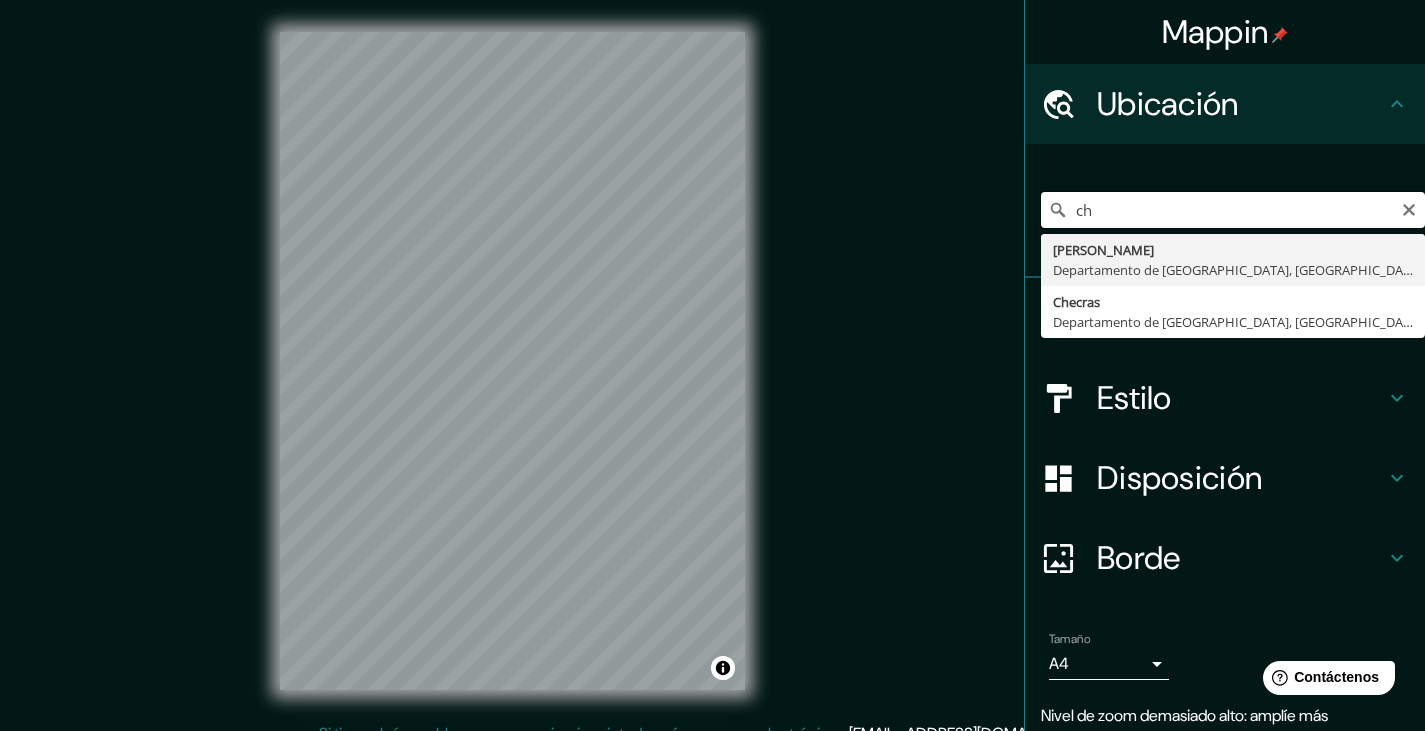 type on "c" 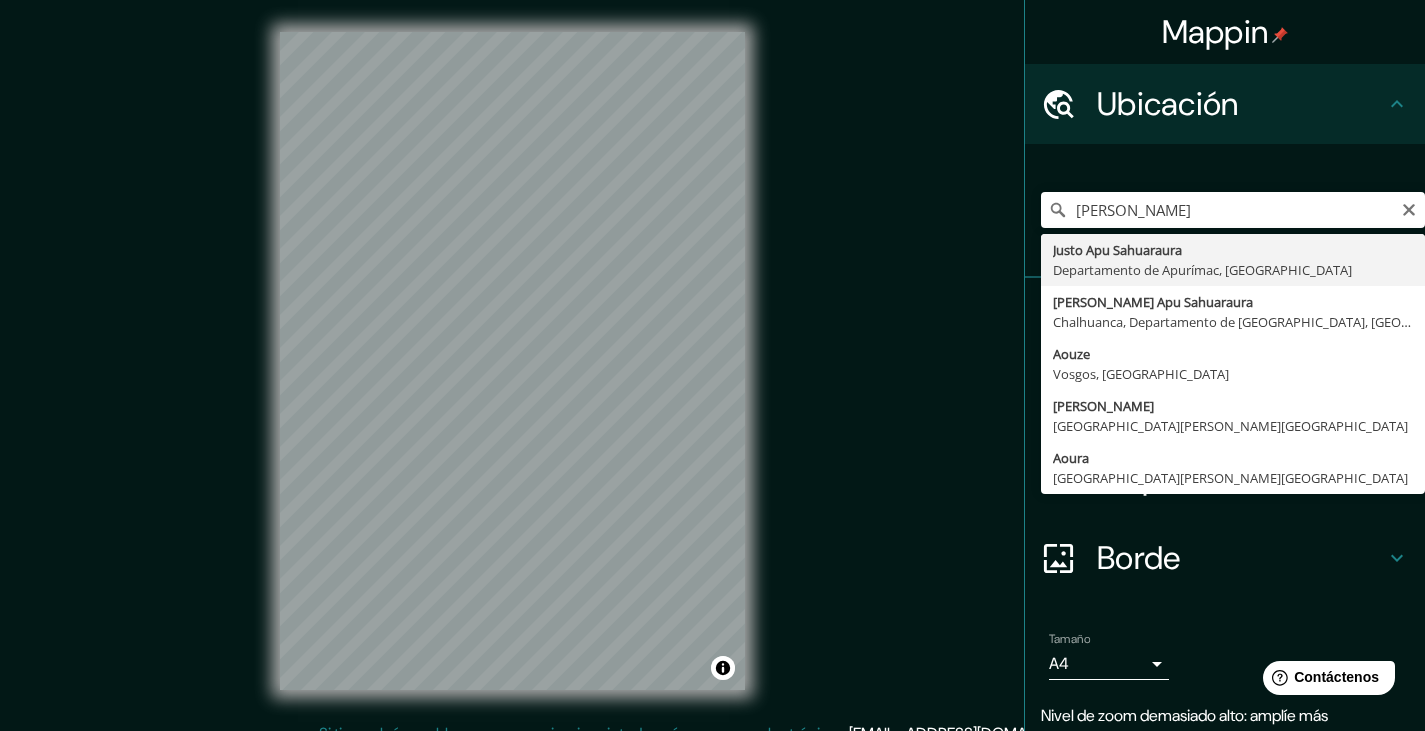 type on "[PERSON_NAME] Sahuaraura, Departamento de [GEOGRAPHIC_DATA], [GEOGRAPHIC_DATA]" 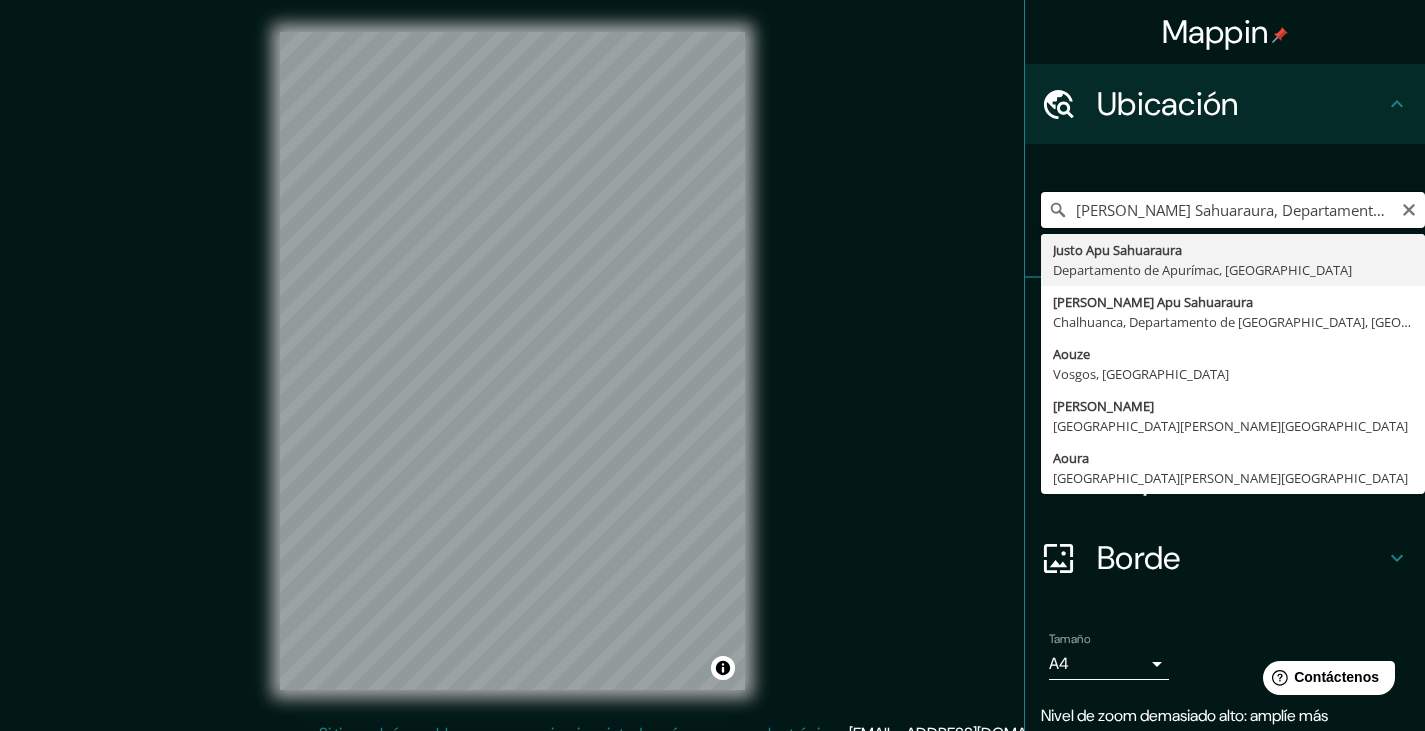 scroll, scrollTop: 0, scrollLeft: 0, axis: both 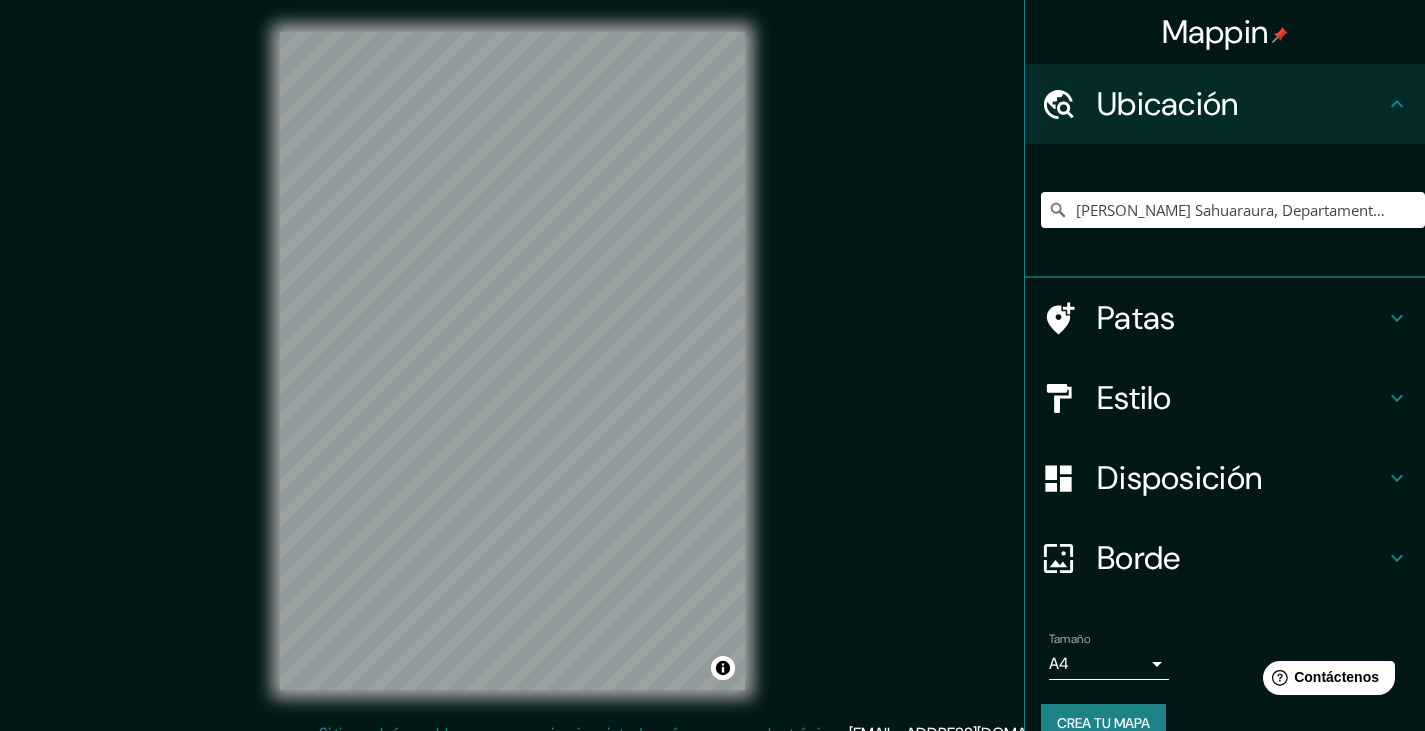 click on "Estilo" at bounding box center [1134, 398] 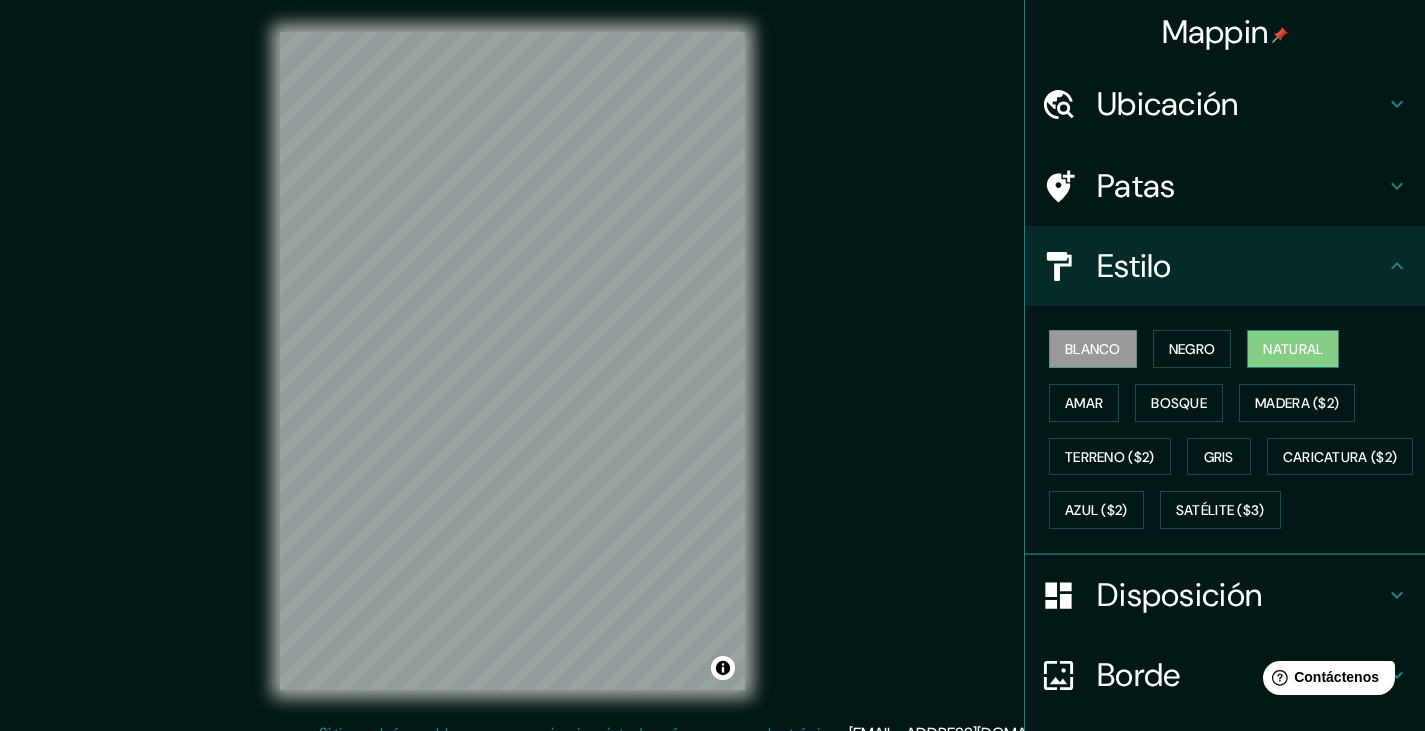 click on "Natural" at bounding box center (1293, 349) 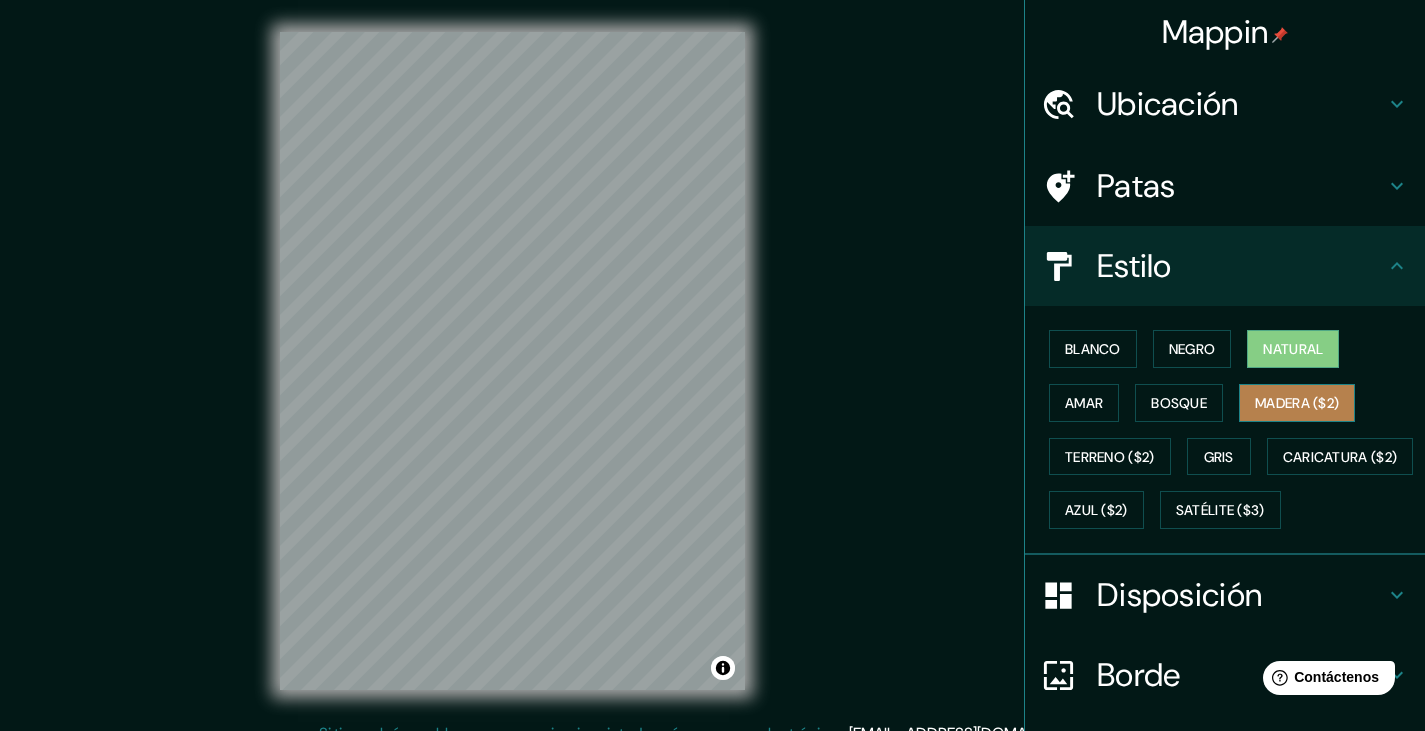 click on "Madera ($2)" at bounding box center [1297, 403] 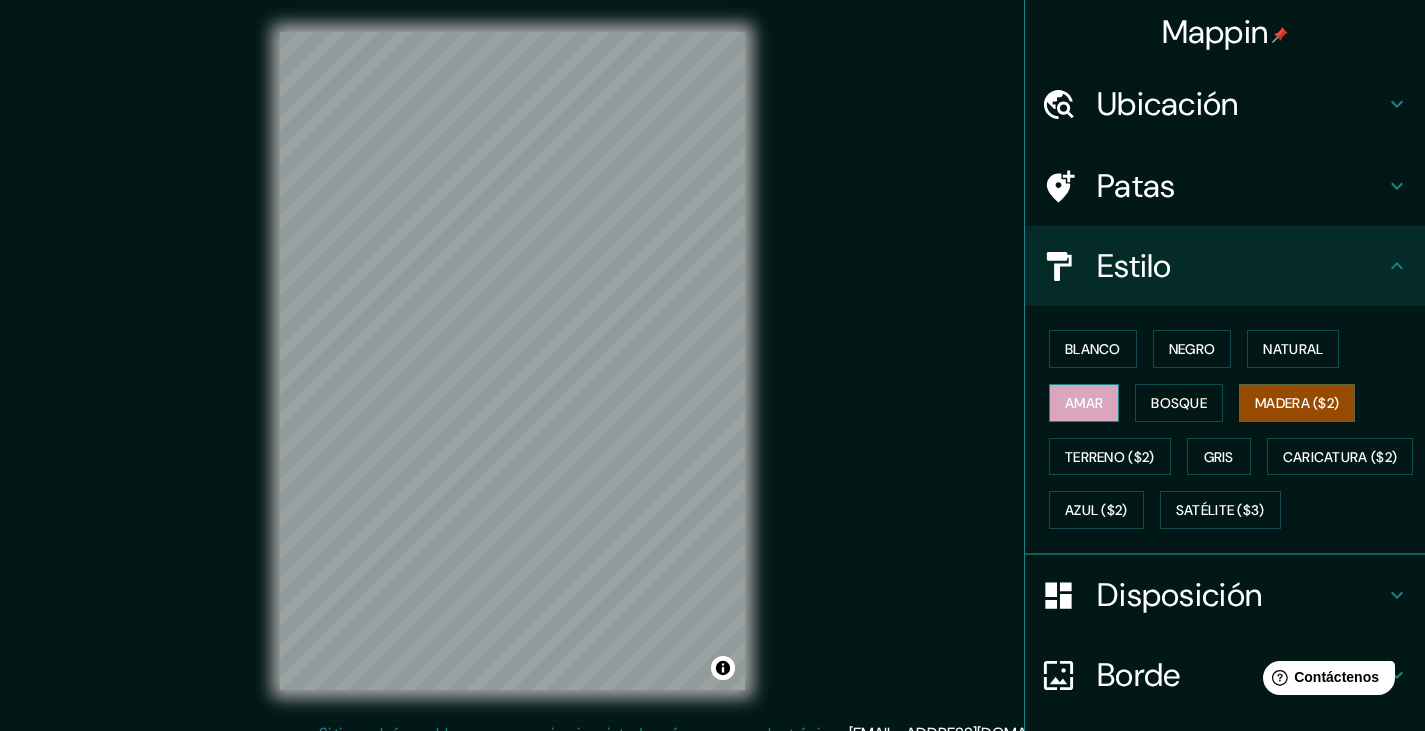 click on "Amar" at bounding box center [1084, 403] 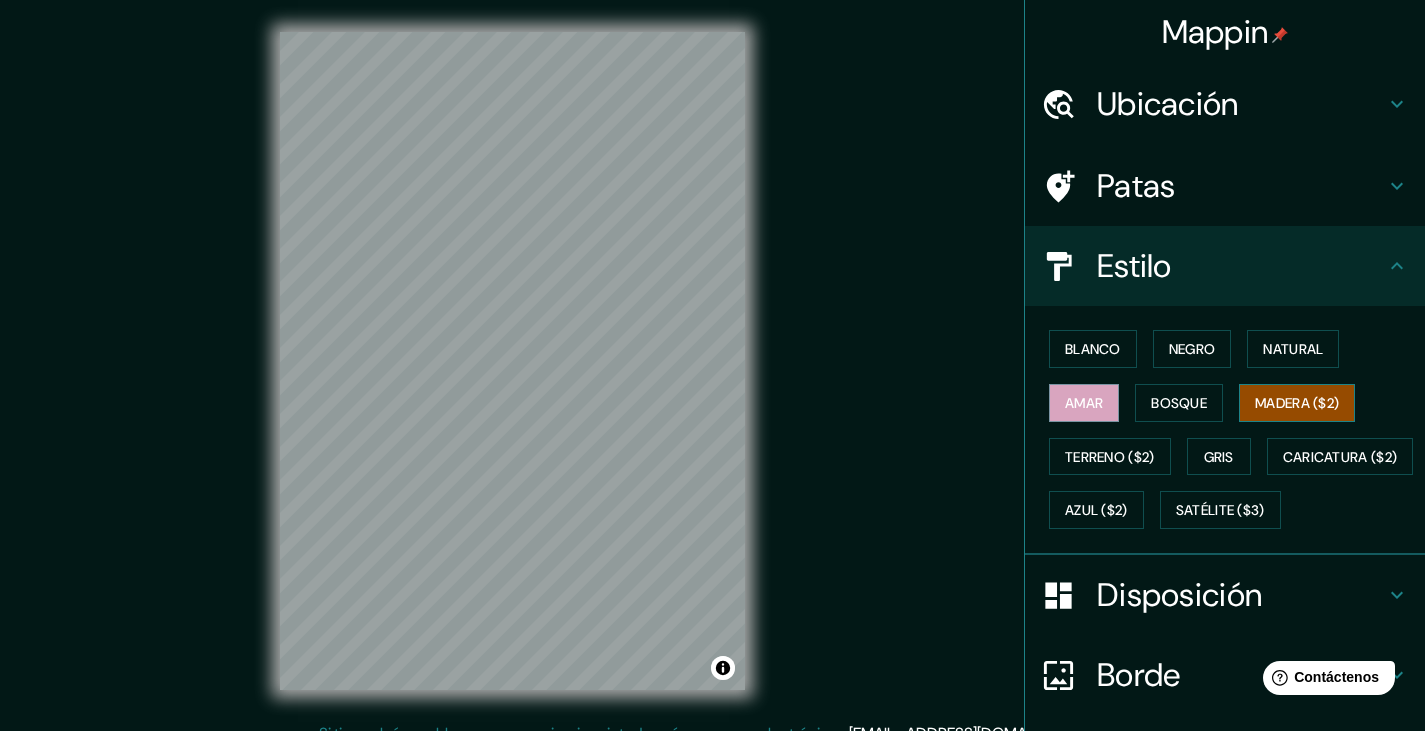 click on "Madera ($2)" at bounding box center (1297, 403) 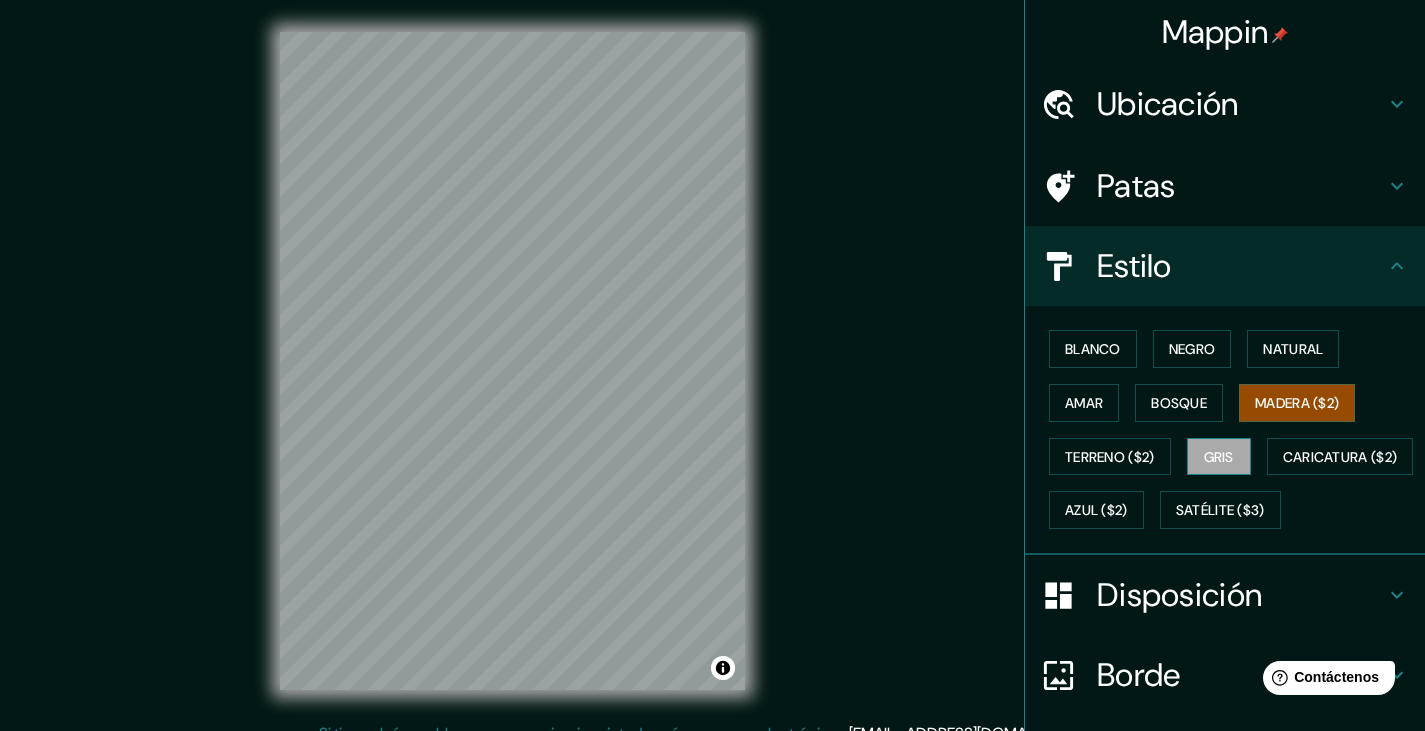 click on "Gris" at bounding box center [1219, 457] 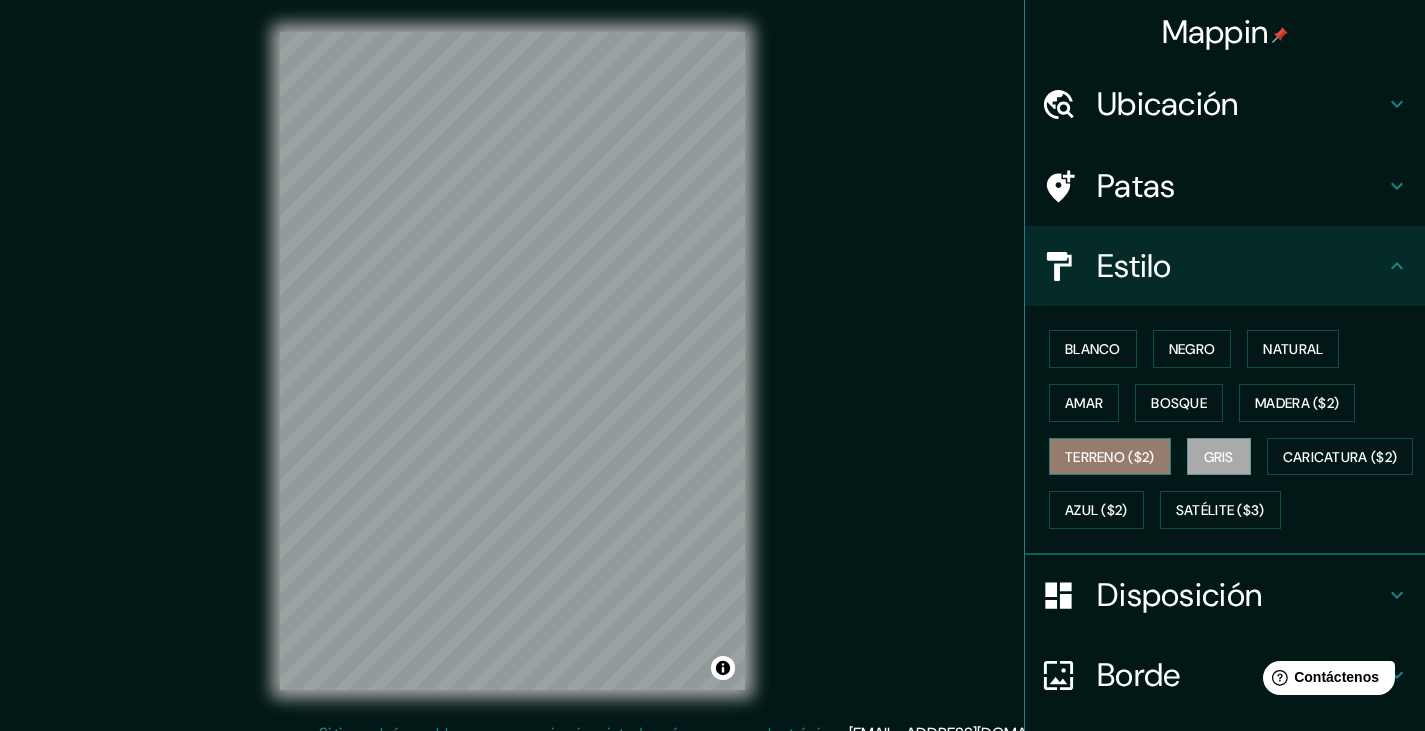 click on "Terreno ($2)" at bounding box center [1110, 457] 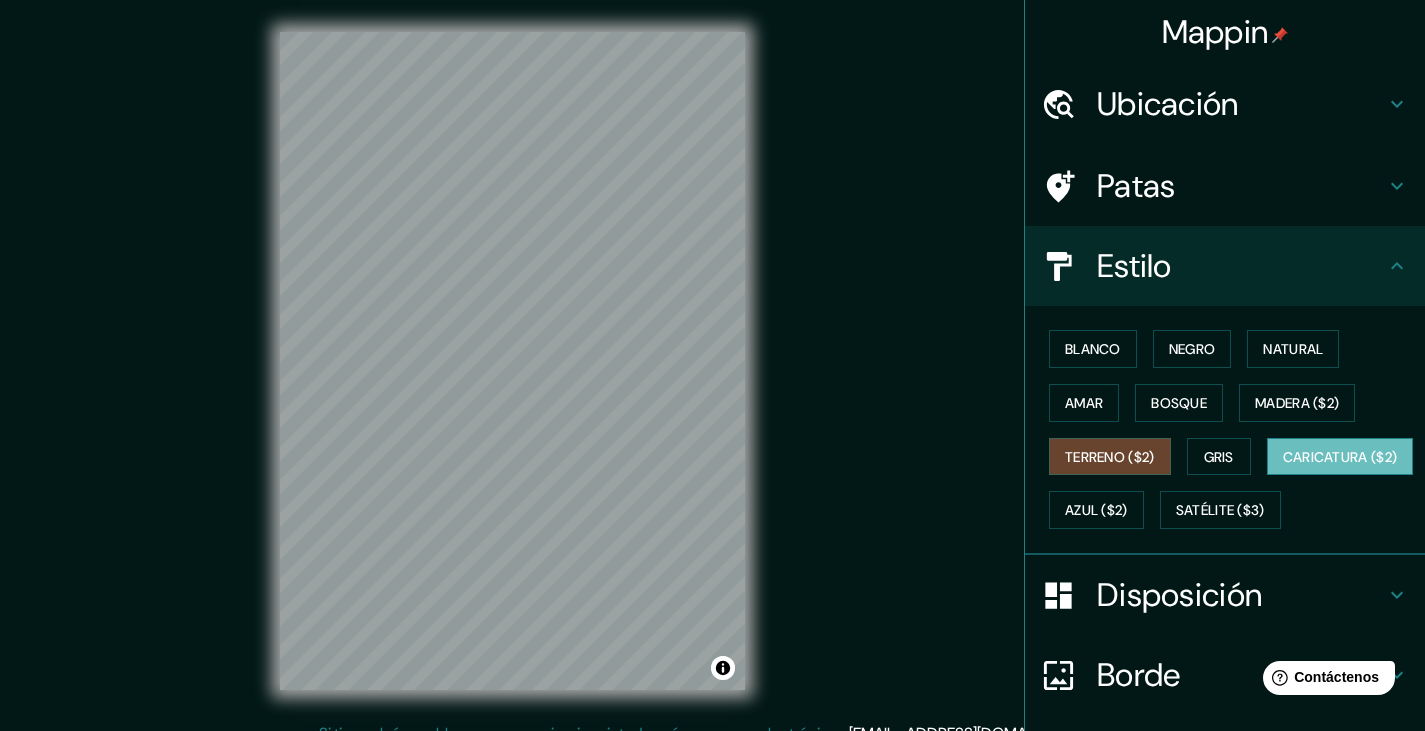 click on "Caricatura ($2)" at bounding box center (1340, 457) 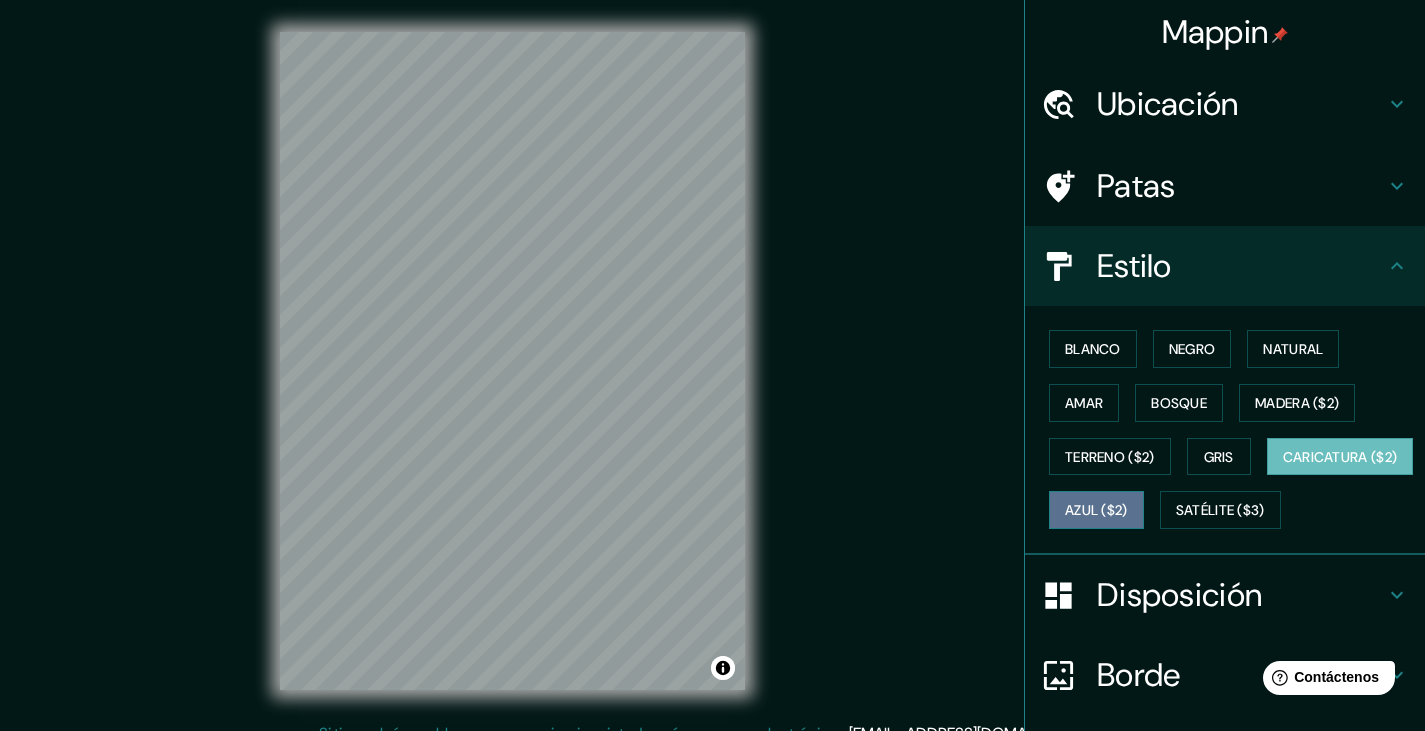 click on "Azul ($2)" at bounding box center [1096, 511] 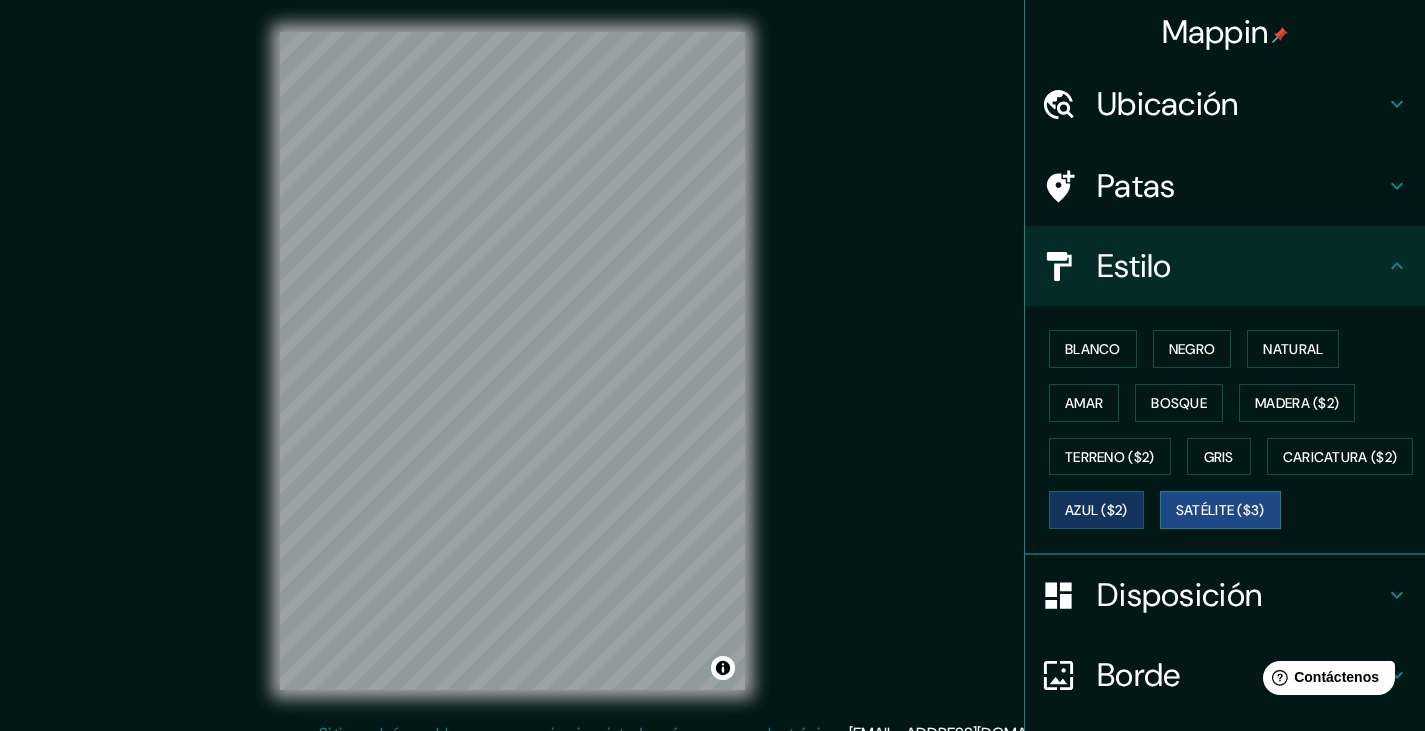 click on "Satélite ($3)" at bounding box center [1220, 511] 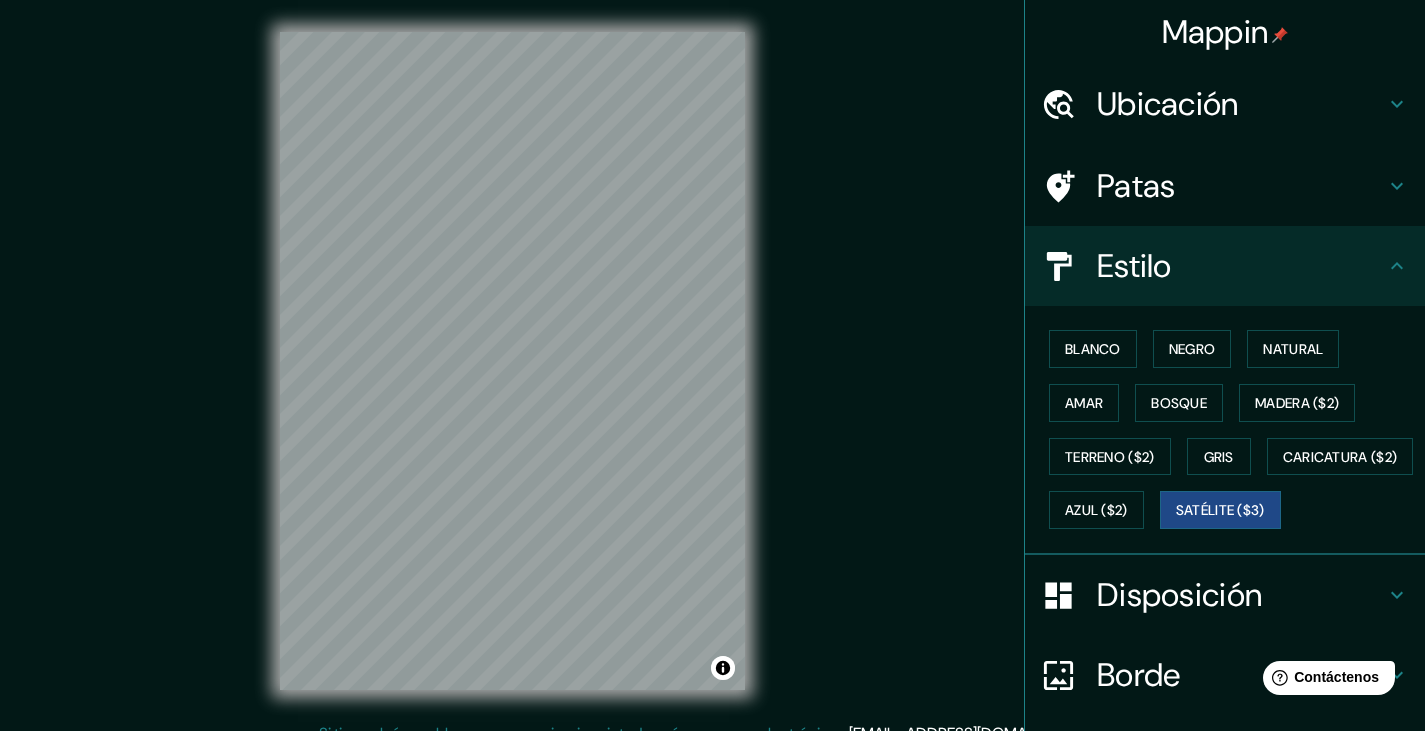 click on "Mappin Ubicación Justo Apu Sahuaraura, Departamento de [GEOGRAPHIC_DATA], [GEOGRAPHIC_DATA] Patas Estilo Blanco Negro Natural [PERSON_NAME] ($2) Terreno ($2) Gris Caricatura ($2) Azul ($2) Satélite ($3) Disposición Borde Elige un borde.  Consejo  : puedes opacar las capas del marco para crear efectos geniales. Ninguno Simple Transparente Elegante Tamaño A4 single Crea tu mapa © Mapbox   © OpenStreetMap   Improve this map   © Maxar Si tiene algún problema, sugerencia o inquietud, envíe un correo electrónico a  [EMAIL_ADDRESS][DOMAIN_NAME]  .   . . Texto original Valora esta traducción Tu opinión servirá para ayudar a mejorar el Traductor de Google" at bounding box center [712, 365] 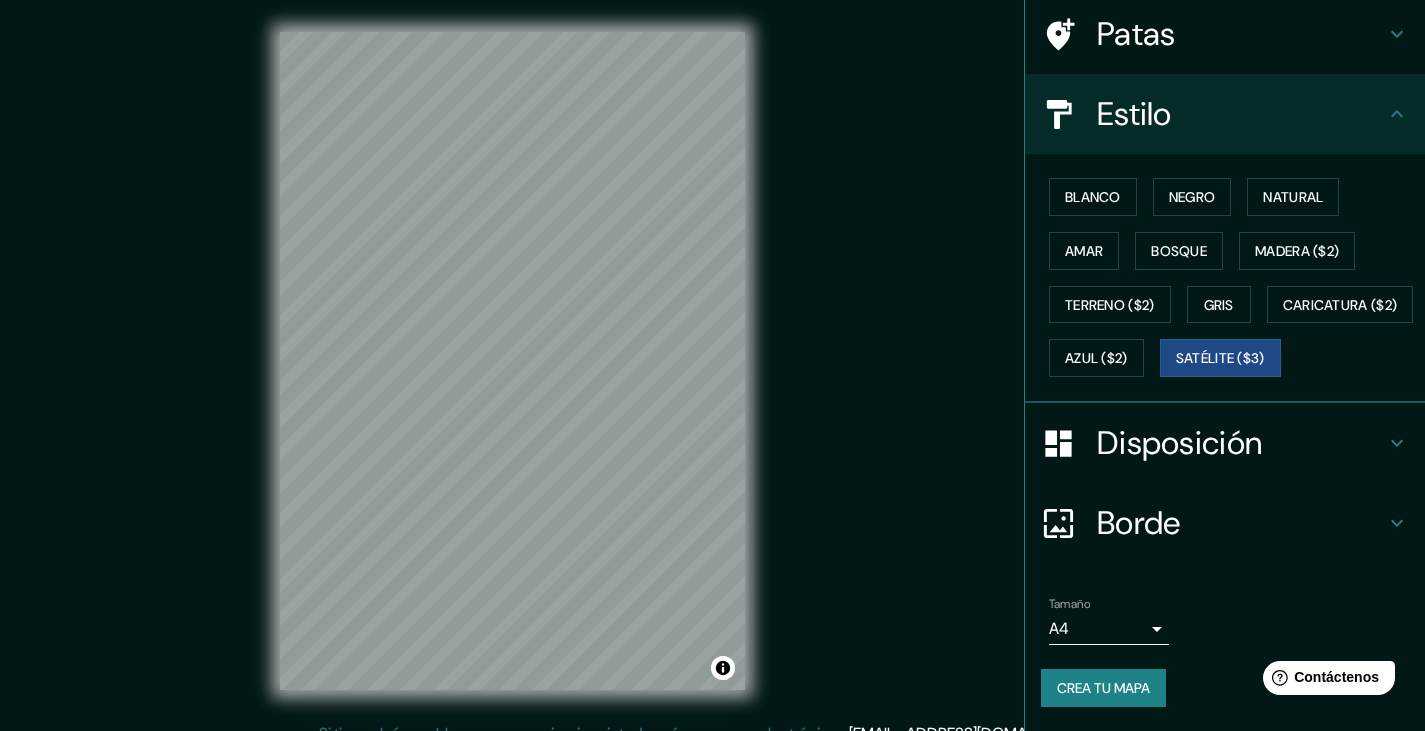 scroll, scrollTop: 205, scrollLeft: 0, axis: vertical 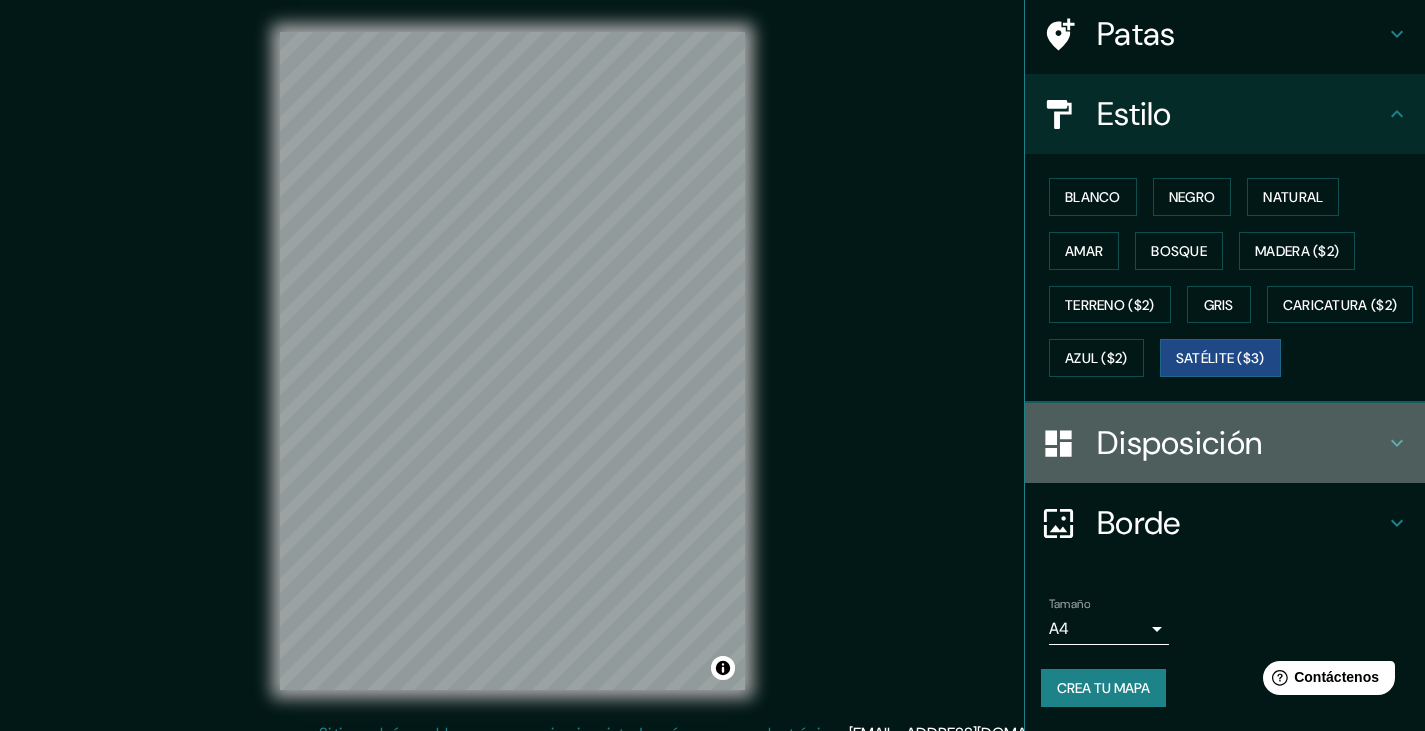 click on "Disposición" at bounding box center [1179, 443] 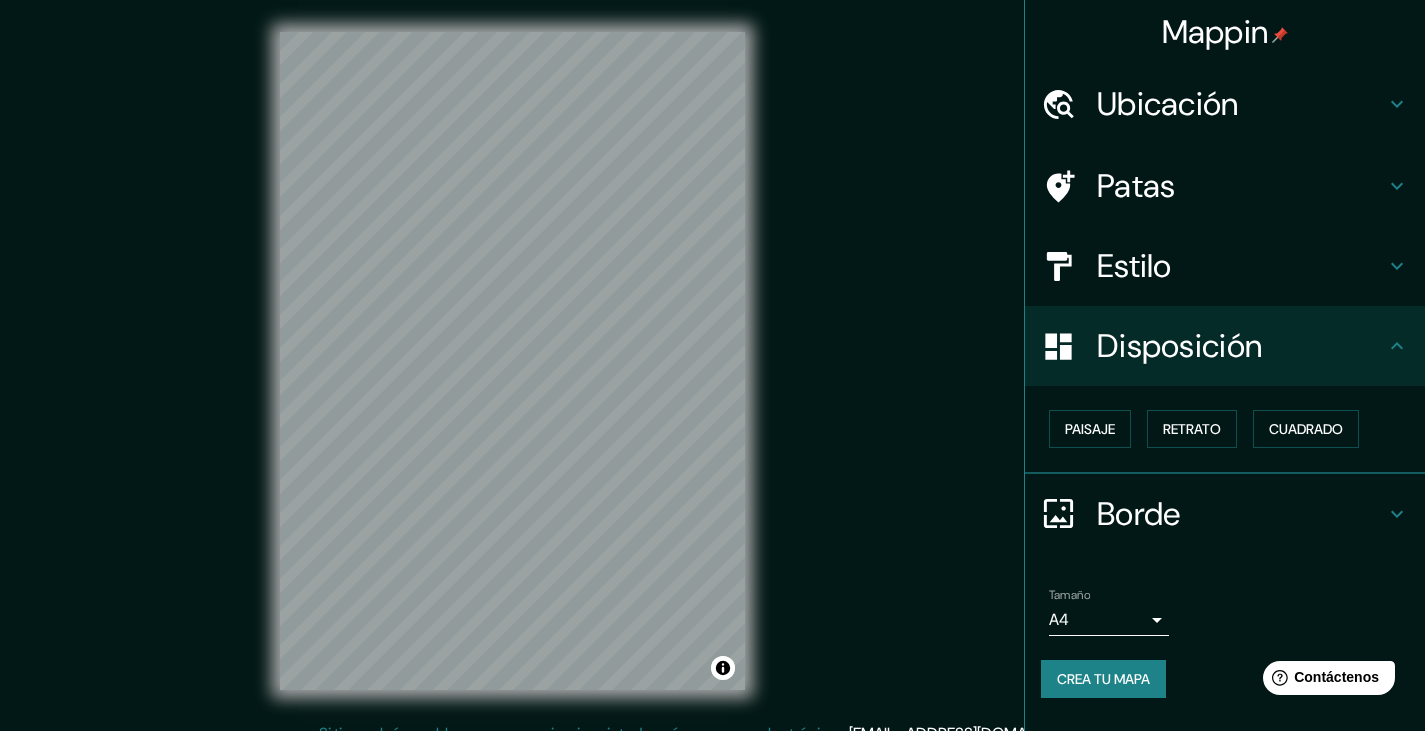 scroll, scrollTop: 0, scrollLeft: 0, axis: both 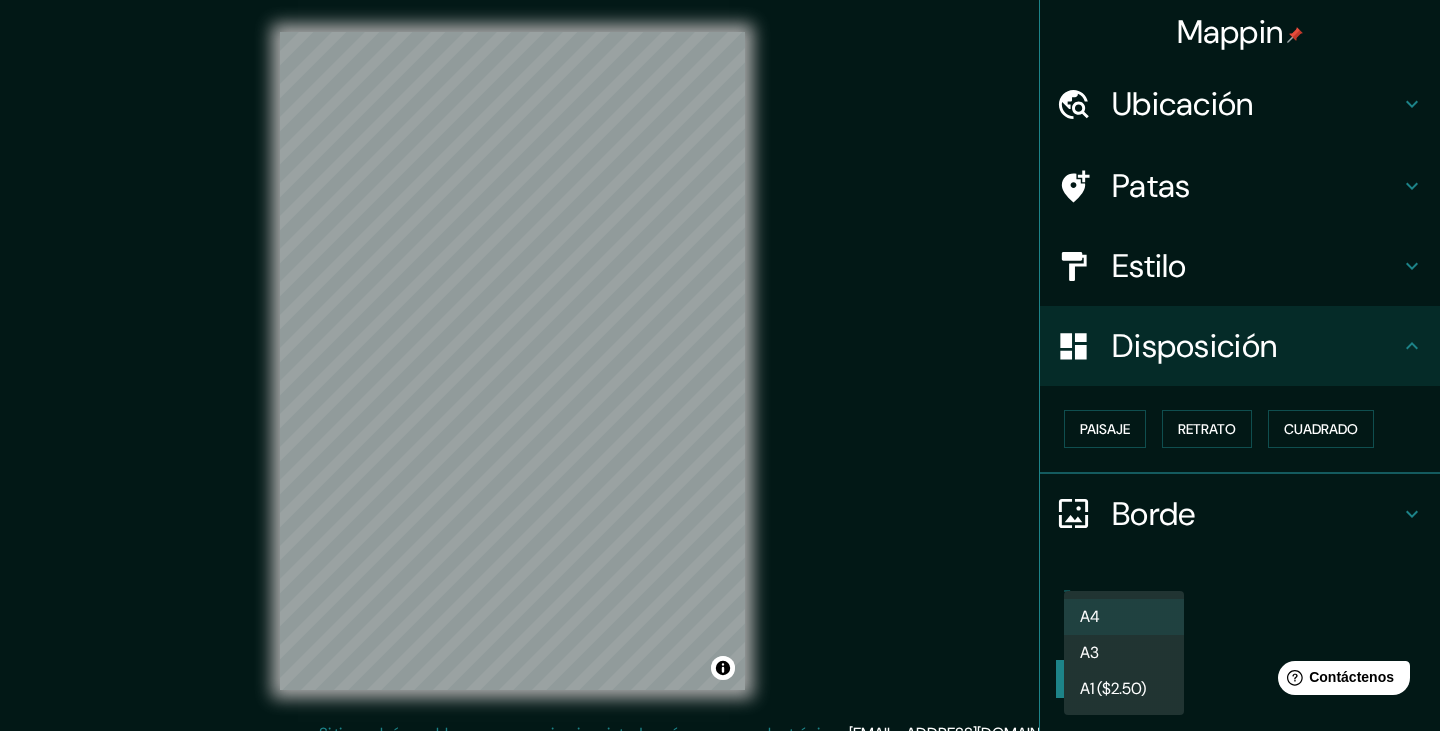 click on "Mappin Ubicación Justo Apu Sahuaraura, Departamento de Apurímac, Perú Patas Estilo Disposición Paisaje Retrato Cuadrado Borde Elige un borde.  Consejo  : puedes opacar las capas del marco para crear efectos geniales. Ninguno Simple Transparente Elegante Tamaño A4 single Crea tu mapa © Mapbox   © OpenStreetMap   Improve this map   © Maxar Si tiene algún problema, sugerencia o inquietud, envíe un correo electrónico a  [EMAIL_ADDRESS][DOMAIN_NAME]  .   . . Texto original Valora esta traducción Tu opinión servirá para ayudar a mejorar el Traductor de Google A4 A3 A1 ($2.50)" at bounding box center (720, 365) 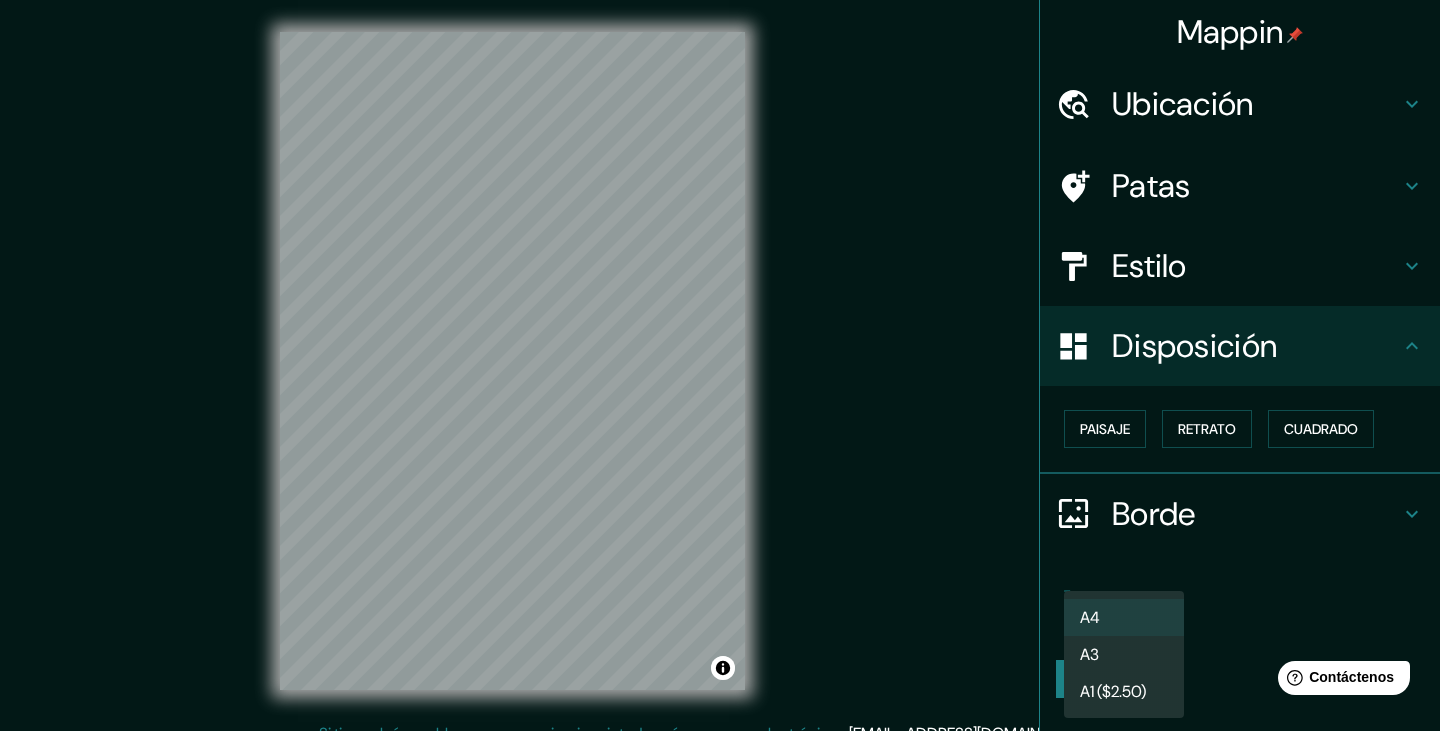 click on "A3" at bounding box center (1089, 654) 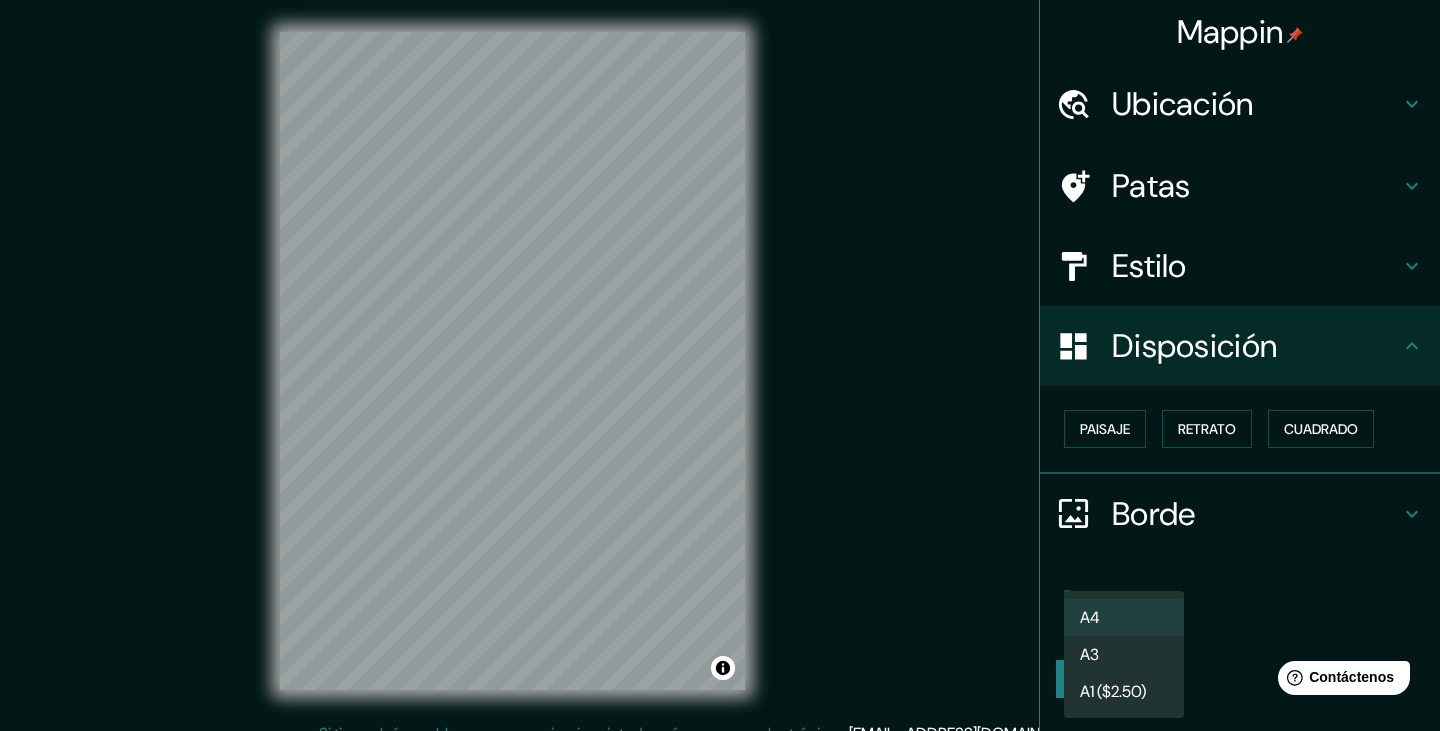 type on "a4" 